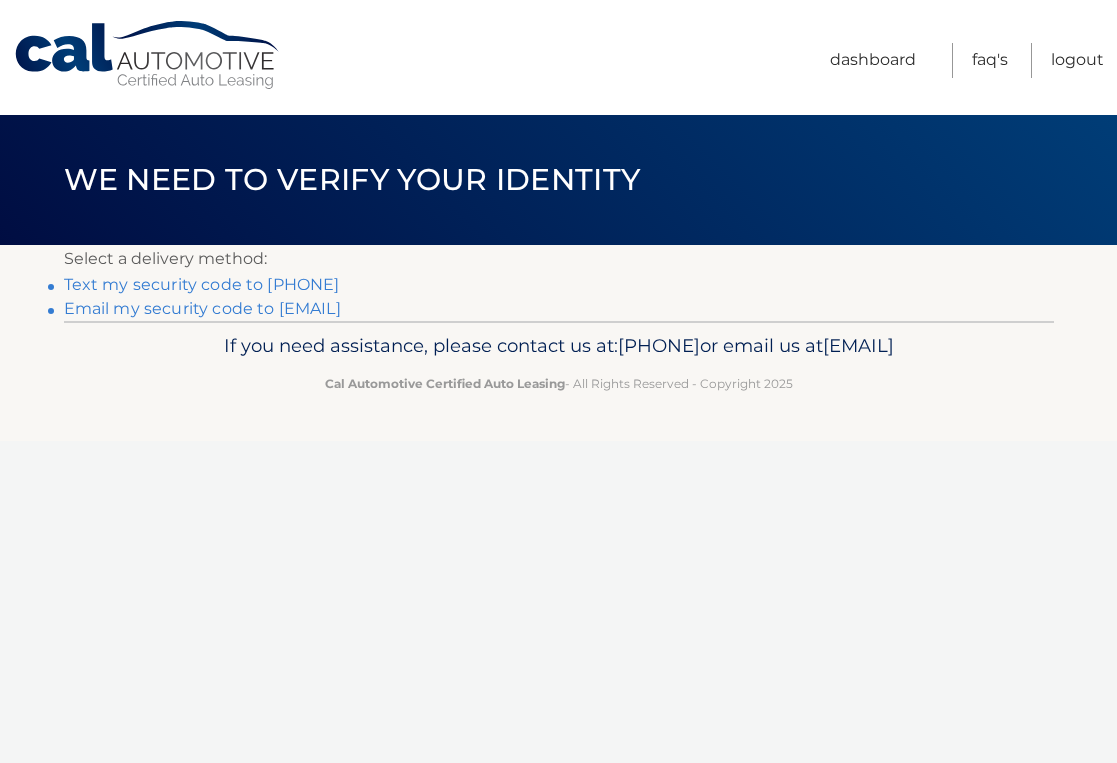 scroll, scrollTop: 0, scrollLeft: 0, axis: both 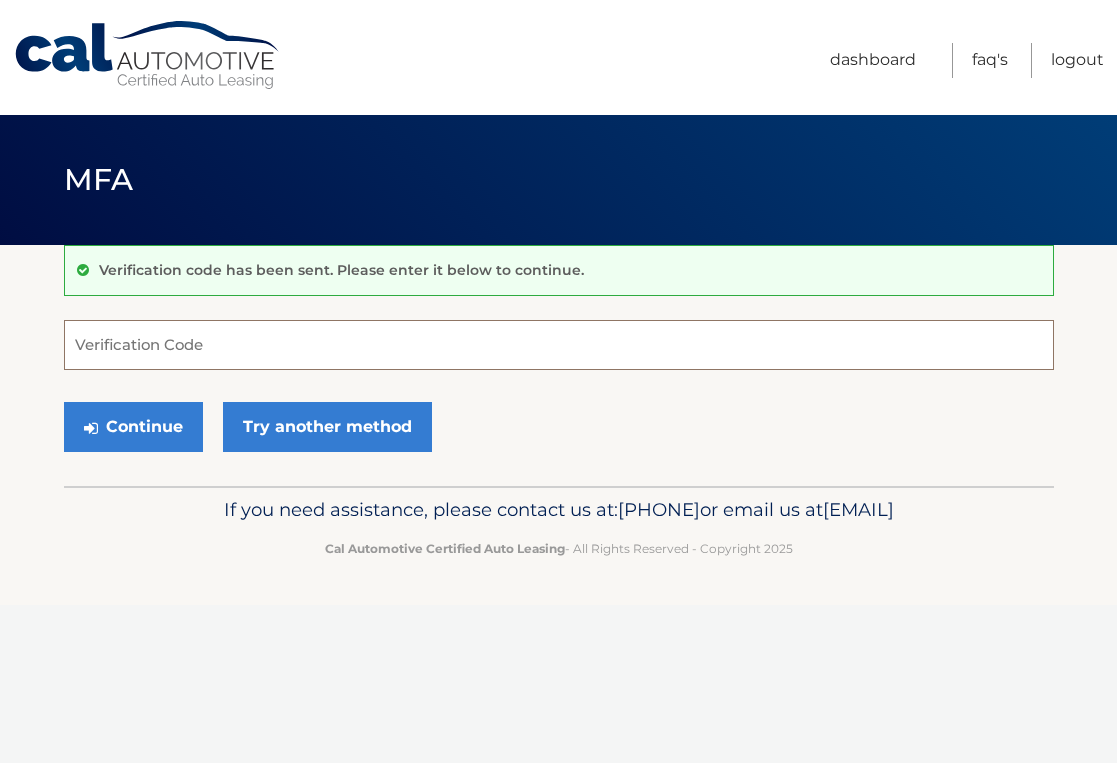 click on "Verification Code" at bounding box center (559, 345) 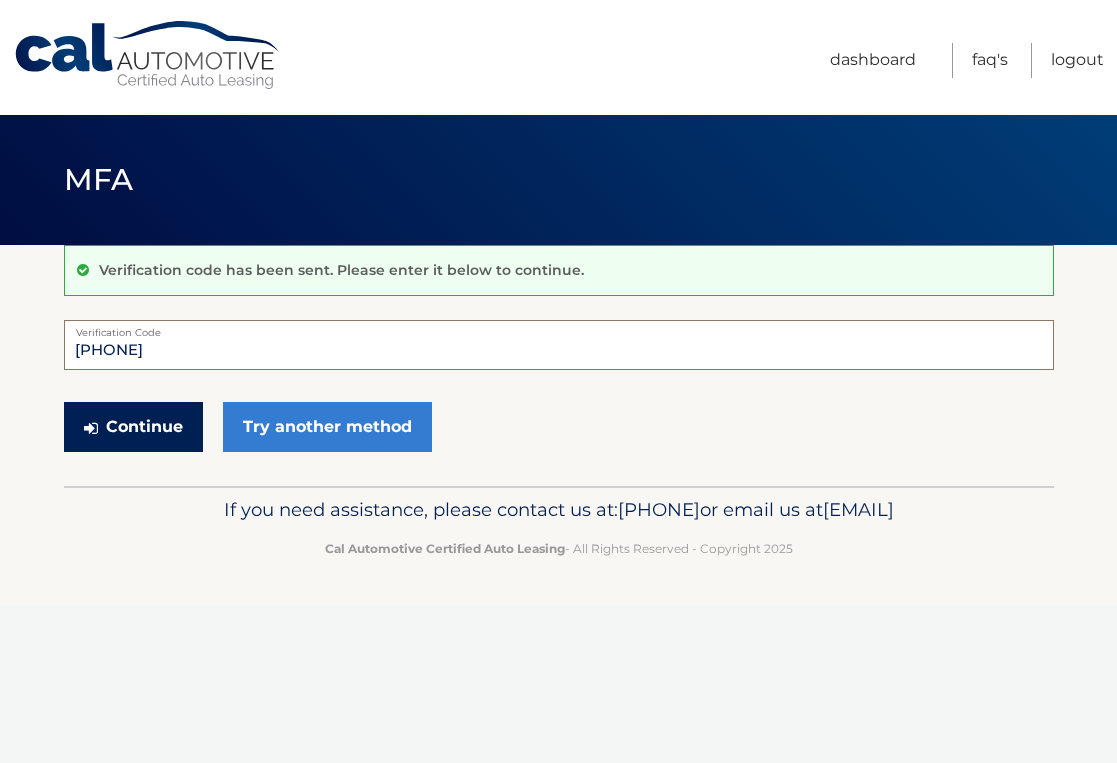 type on "771947" 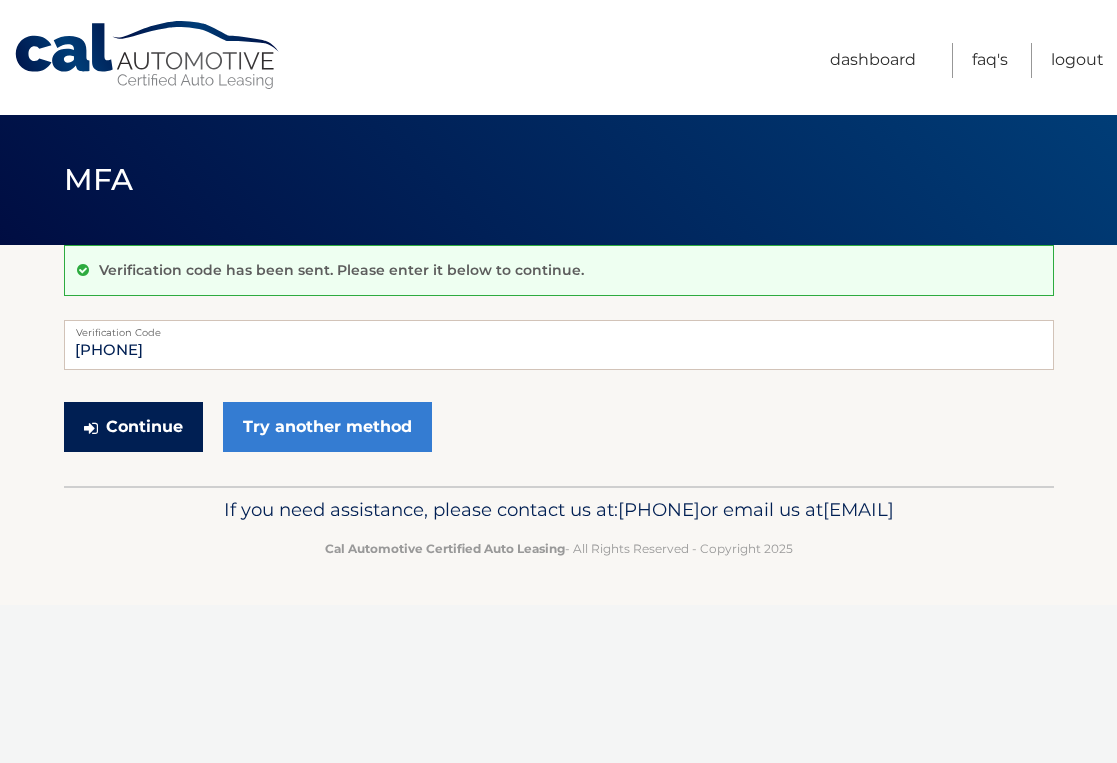 click on "Continue" at bounding box center (133, 427) 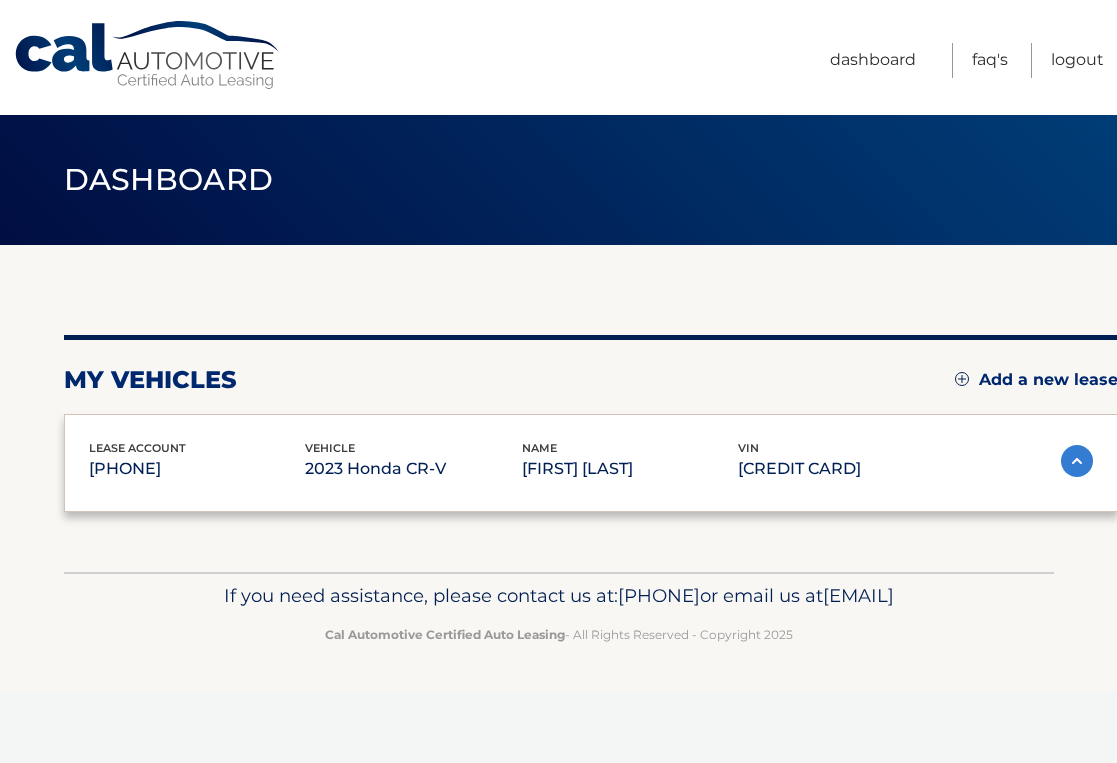 scroll, scrollTop: 0, scrollLeft: 0, axis: both 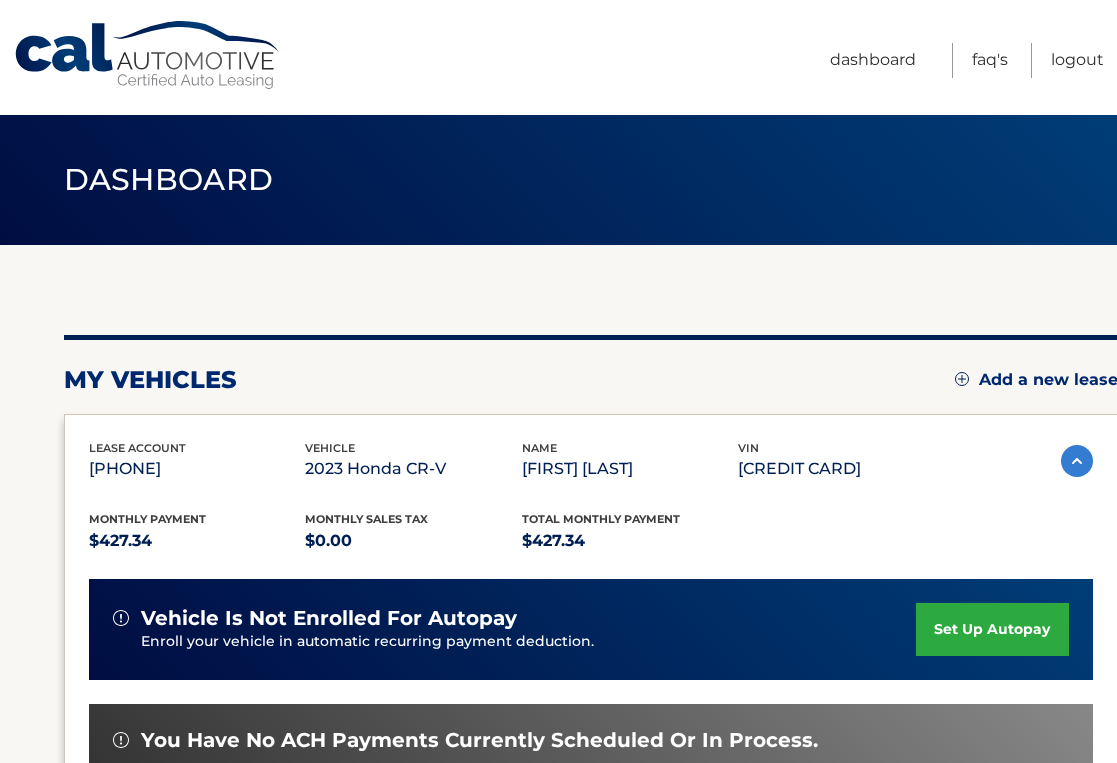 click on "Dashboard" at bounding box center (559, 180) 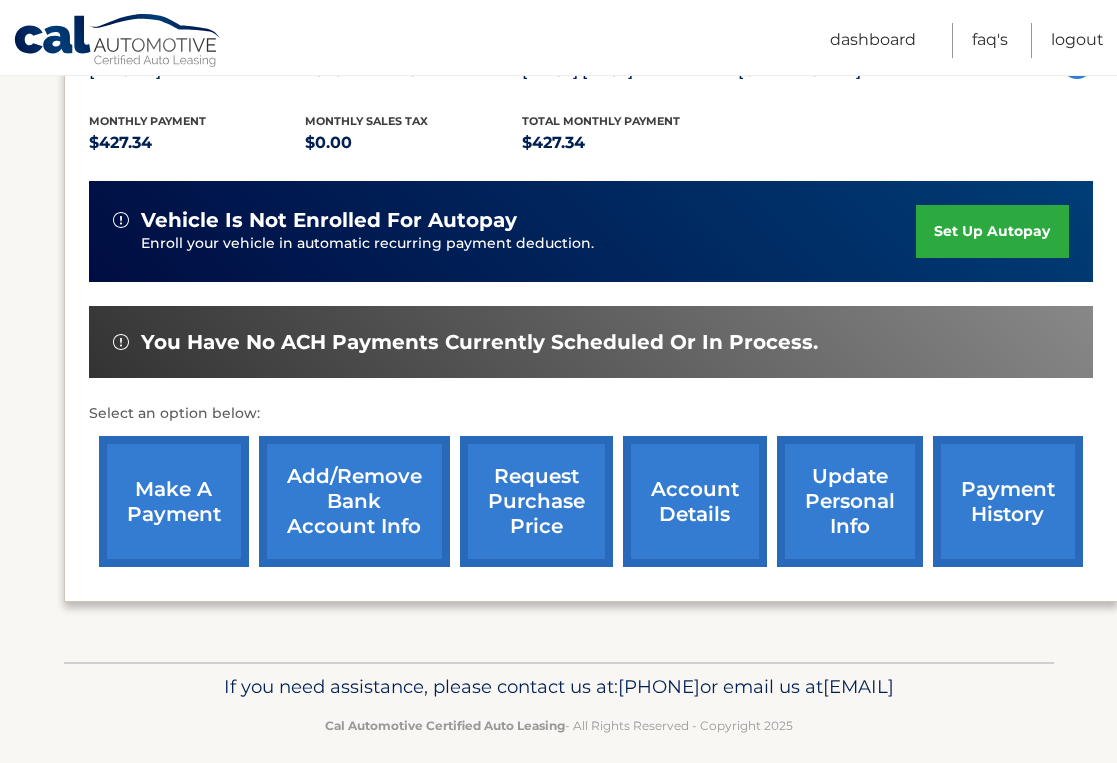 scroll, scrollTop: 400, scrollLeft: 0, axis: vertical 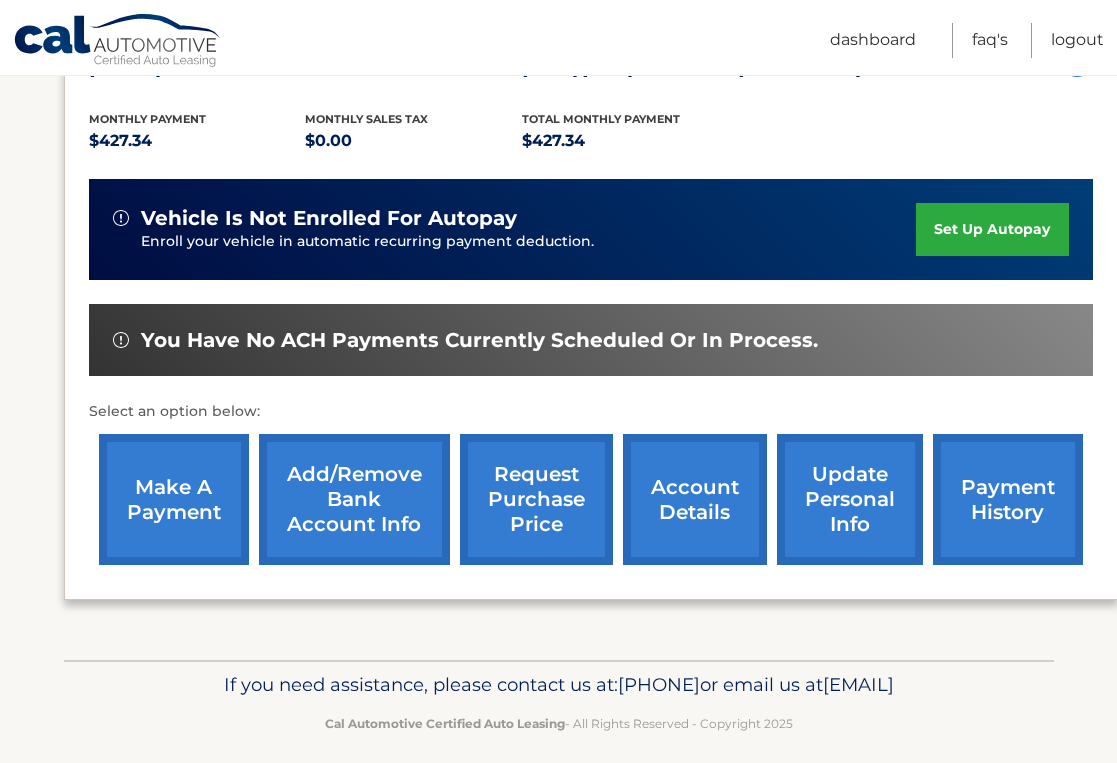 click on "make a payment" at bounding box center [174, 499] 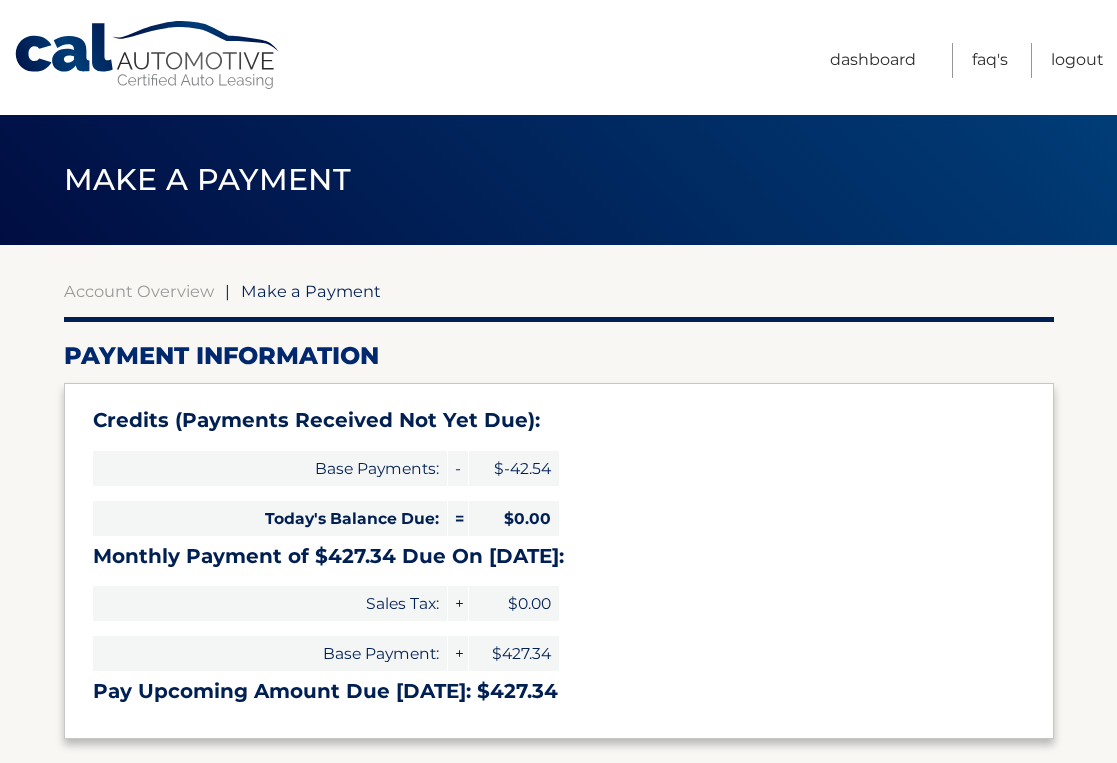 select on "[UUID]" 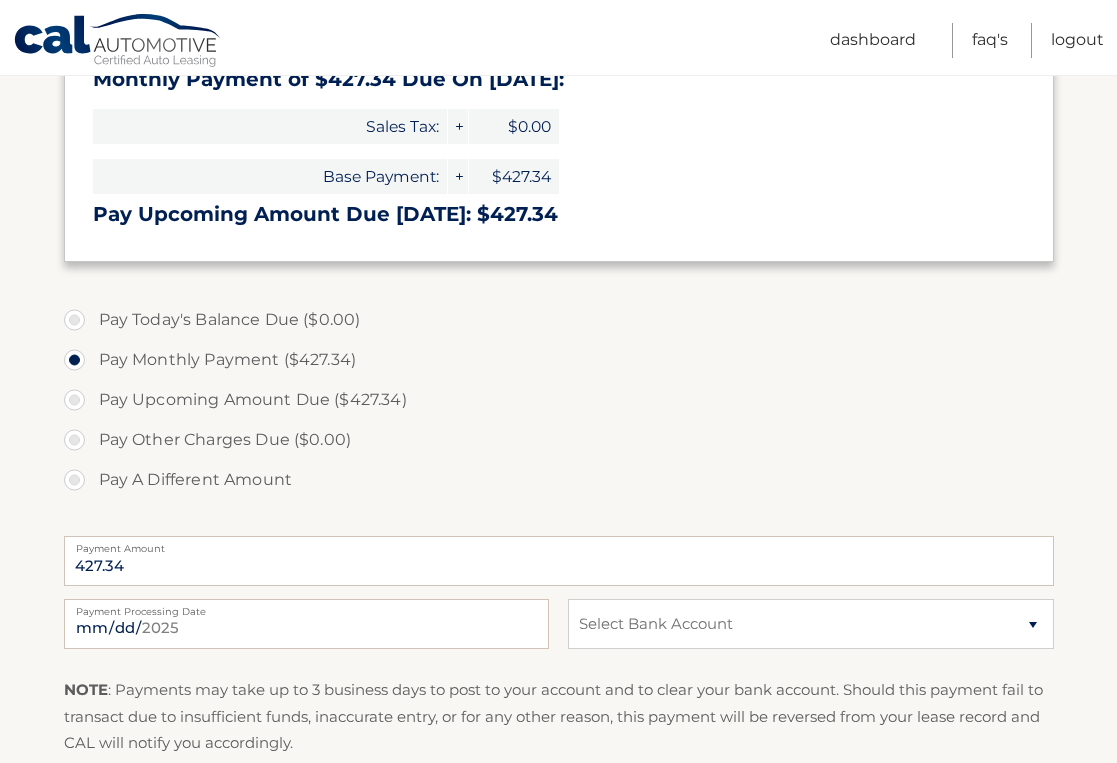 scroll, scrollTop: 480, scrollLeft: 0, axis: vertical 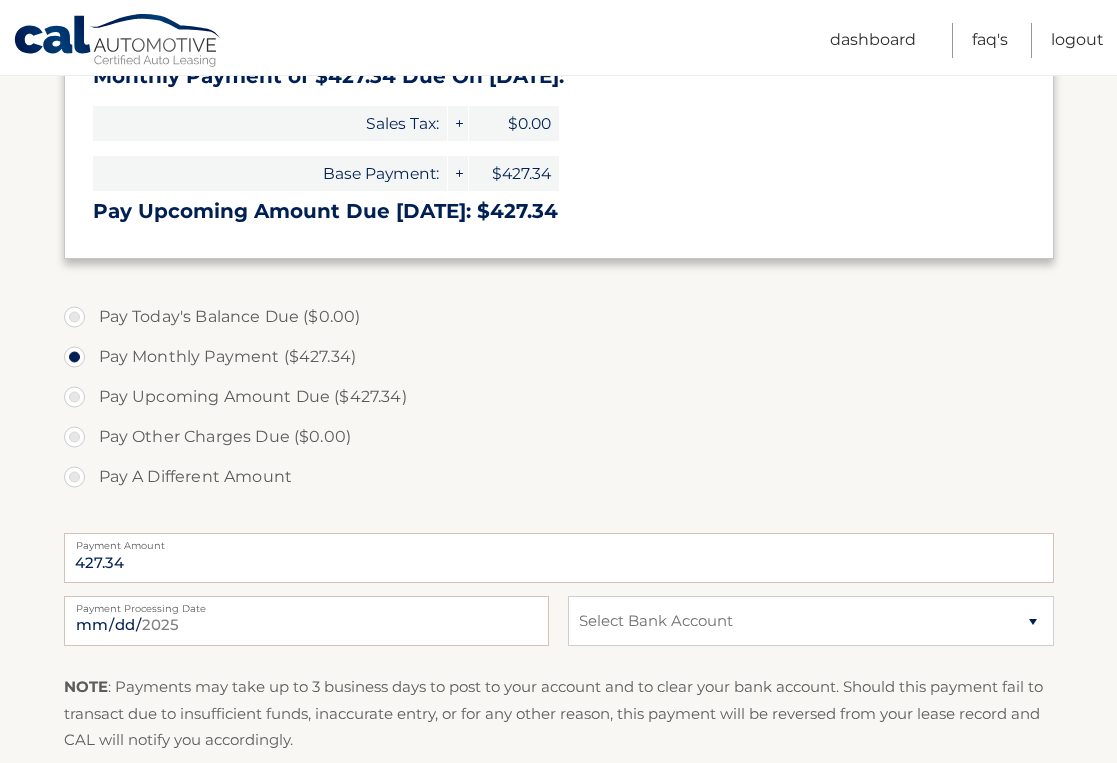 click on "Payment Processing Date" at bounding box center [306, 604] 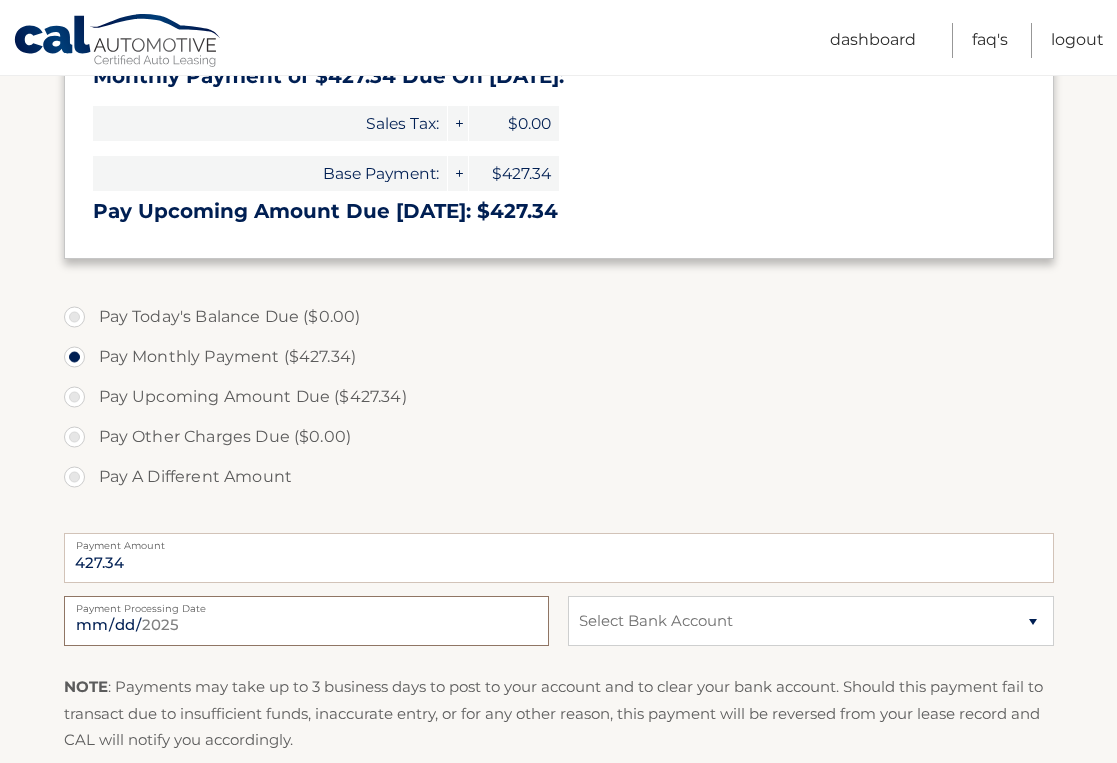 click on "[DATE]" at bounding box center (306, 621) 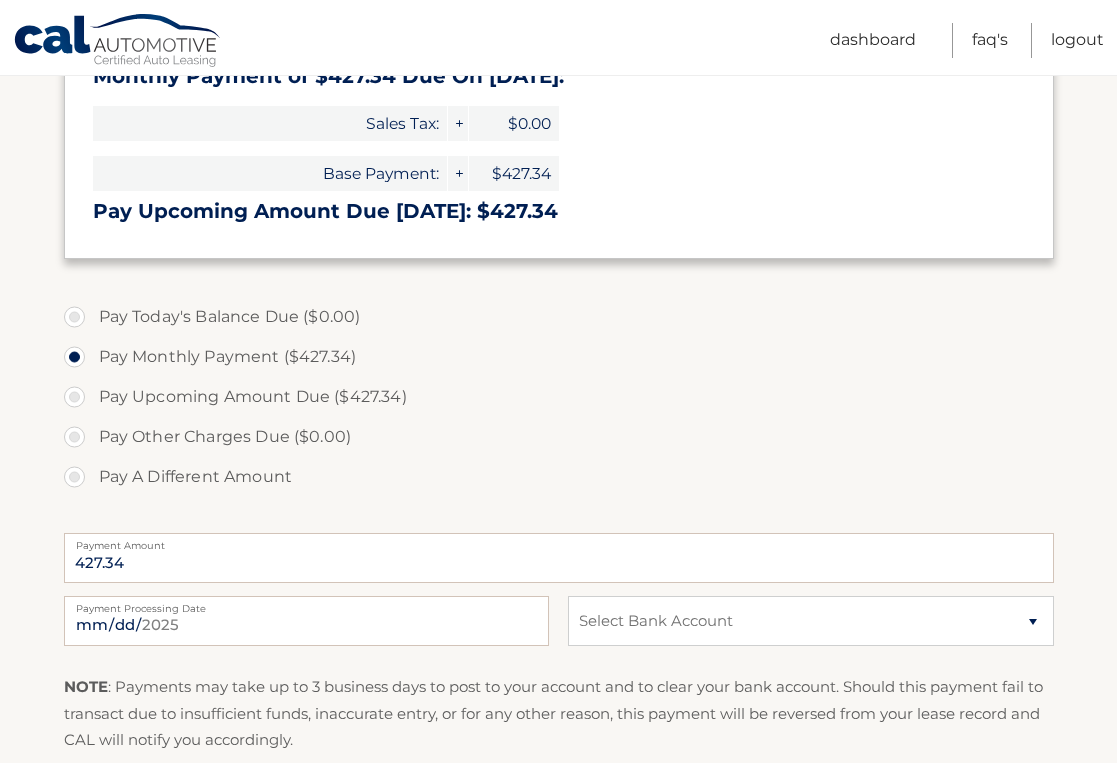 click on "Pay A Different Amount" at bounding box center [559, 477] 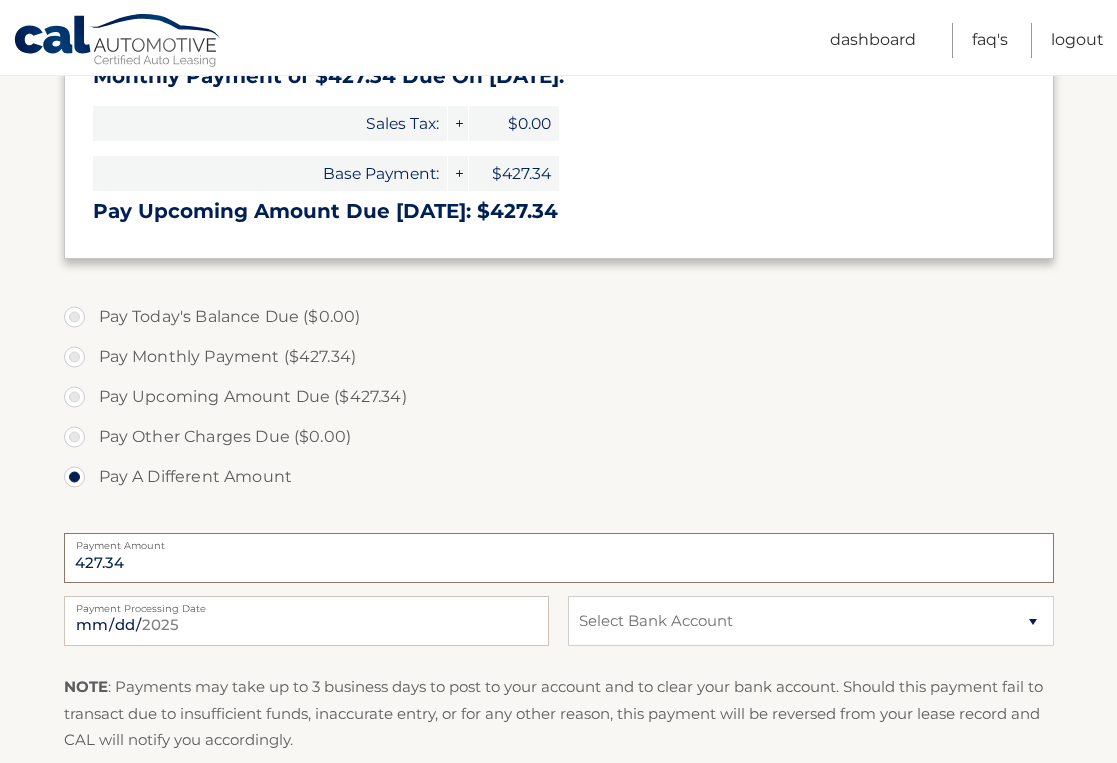 type 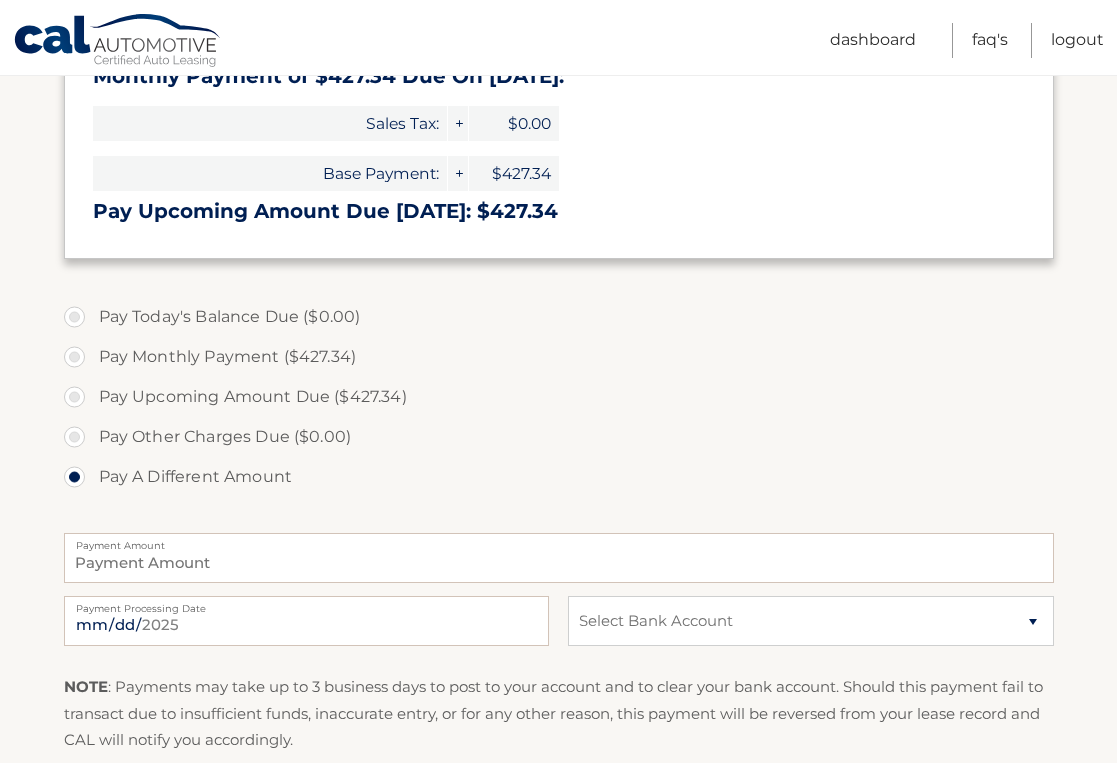 click on "Pay Monthly Payment ($427.34)" at bounding box center [559, 357] 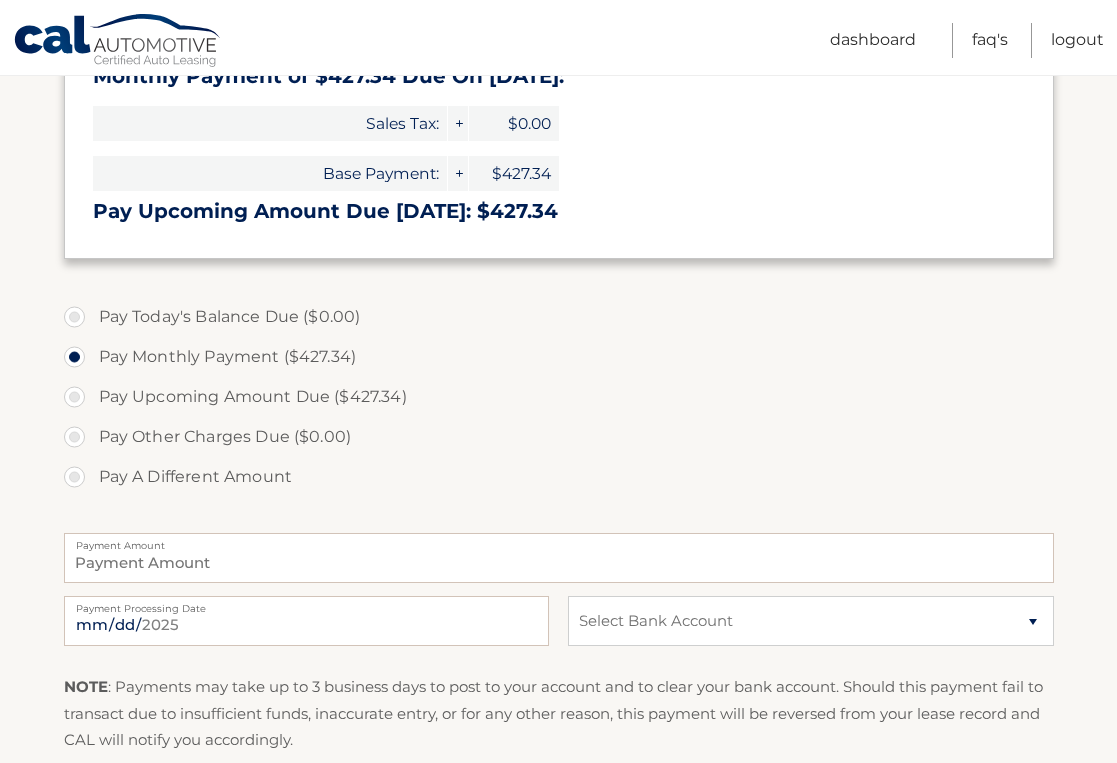 type on "427.34" 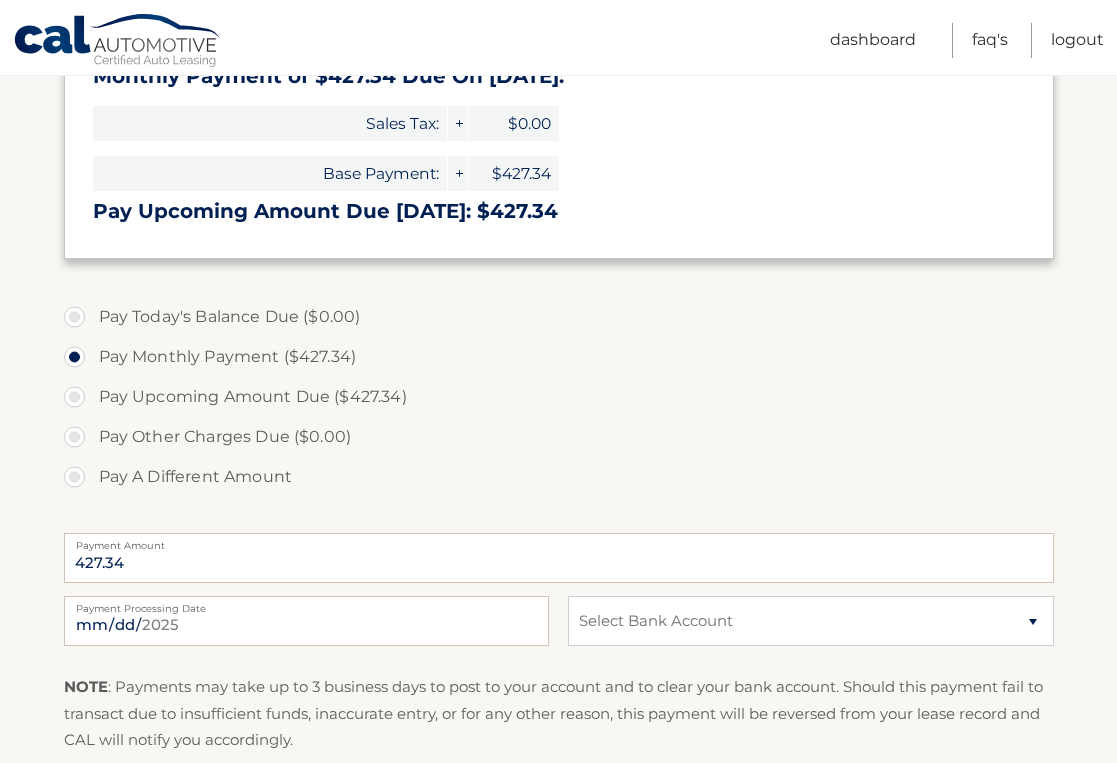 click on "Pay Today's Balance Due ($0.00)
Pay Monthly Payment ($427.34)
Pay Upcoming Amount Due ($427.34)
Pay Other Charges Due ($0.00)
Pay A Different Amount" at bounding box center (559, 408) 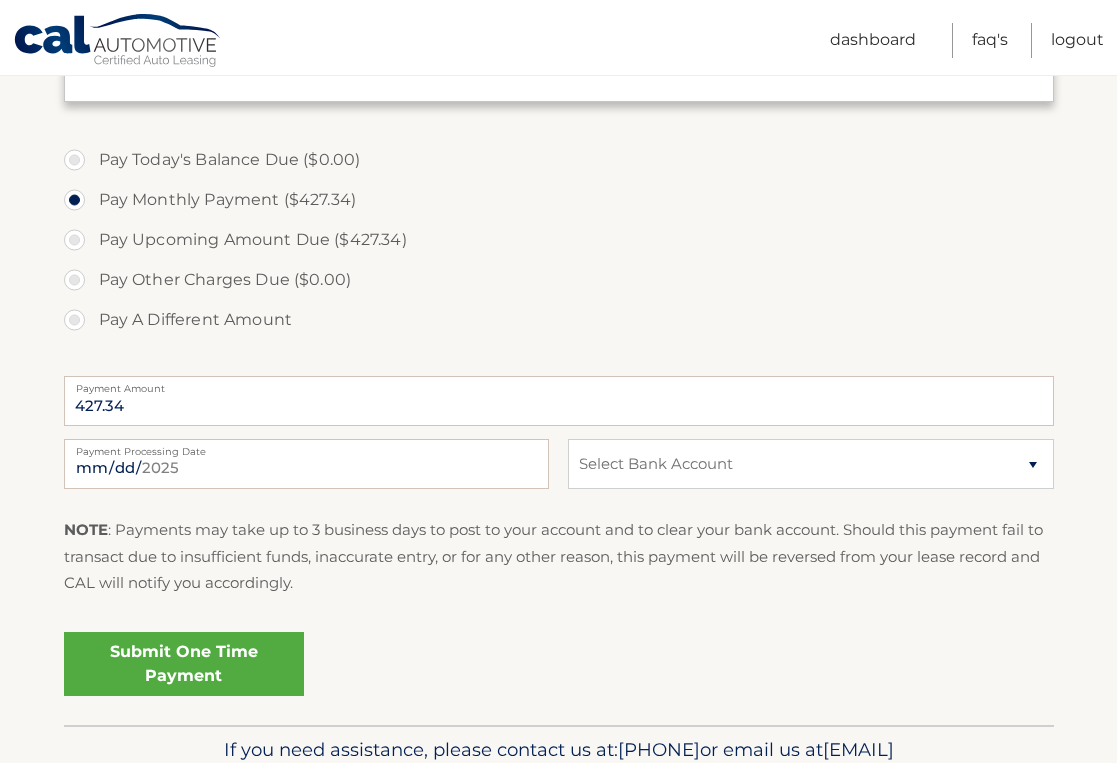 scroll, scrollTop: 640, scrollLeft: 0, axis: vertical 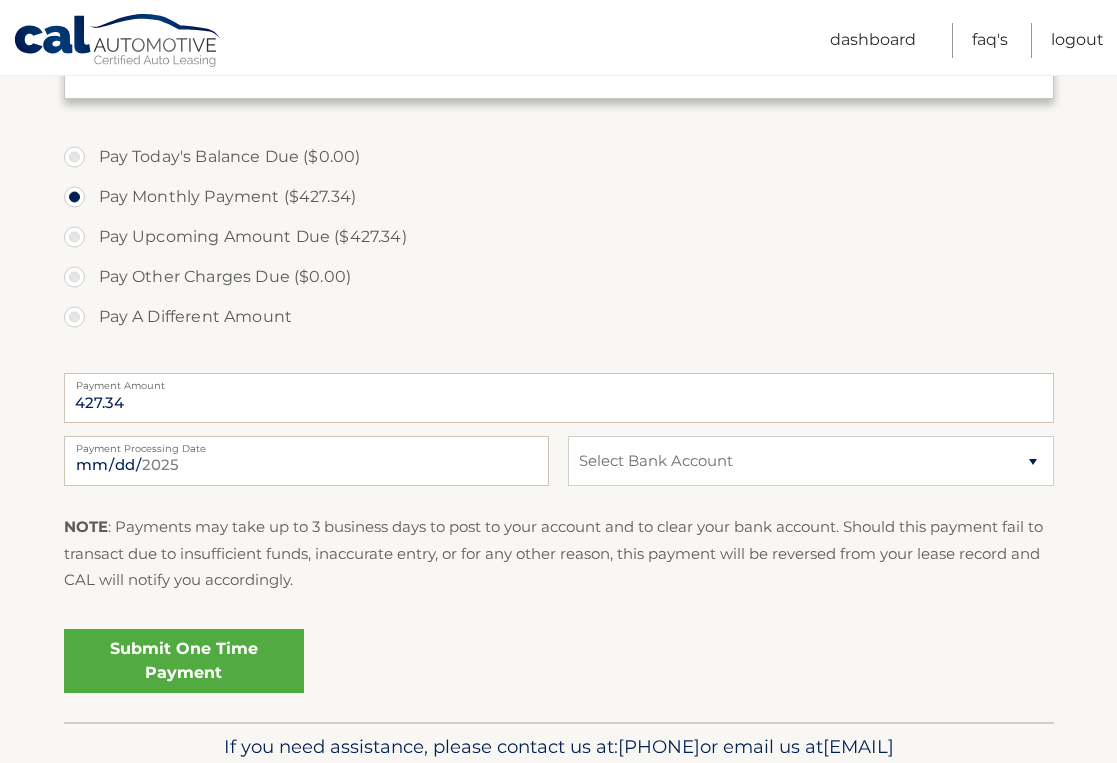 click on "Submit One Time Payment" at bounding box center (184, 661) 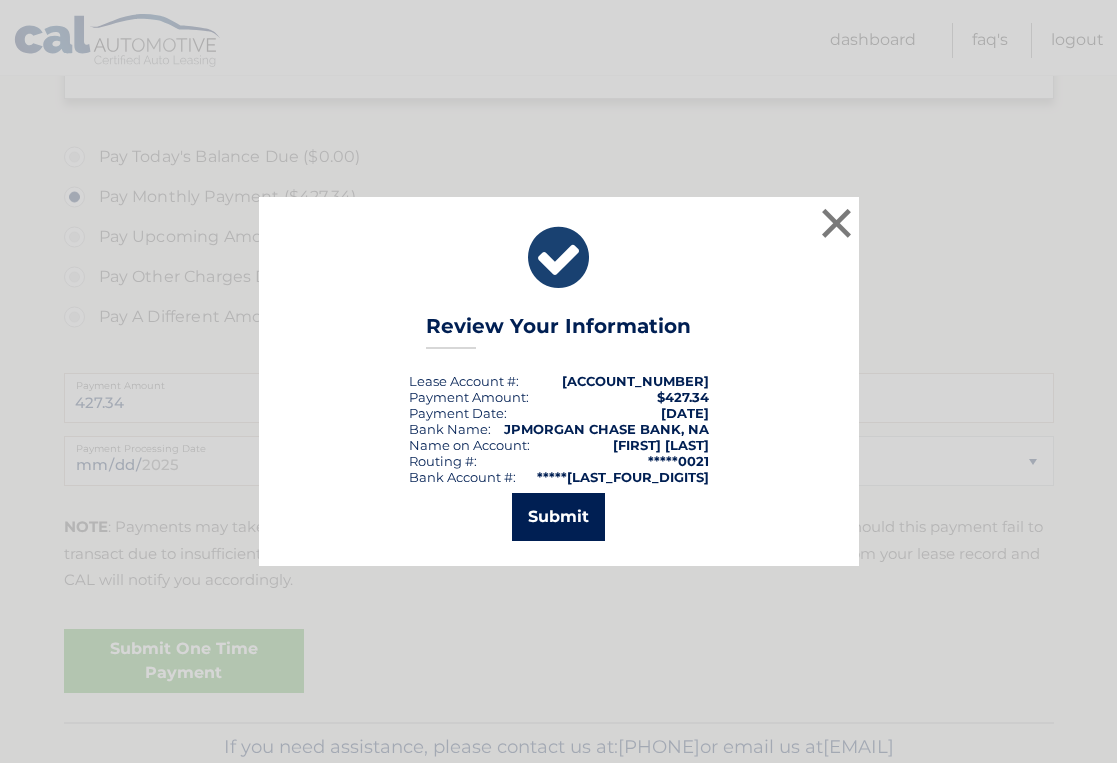 click on "Submit" at bounding box center (558, 517) 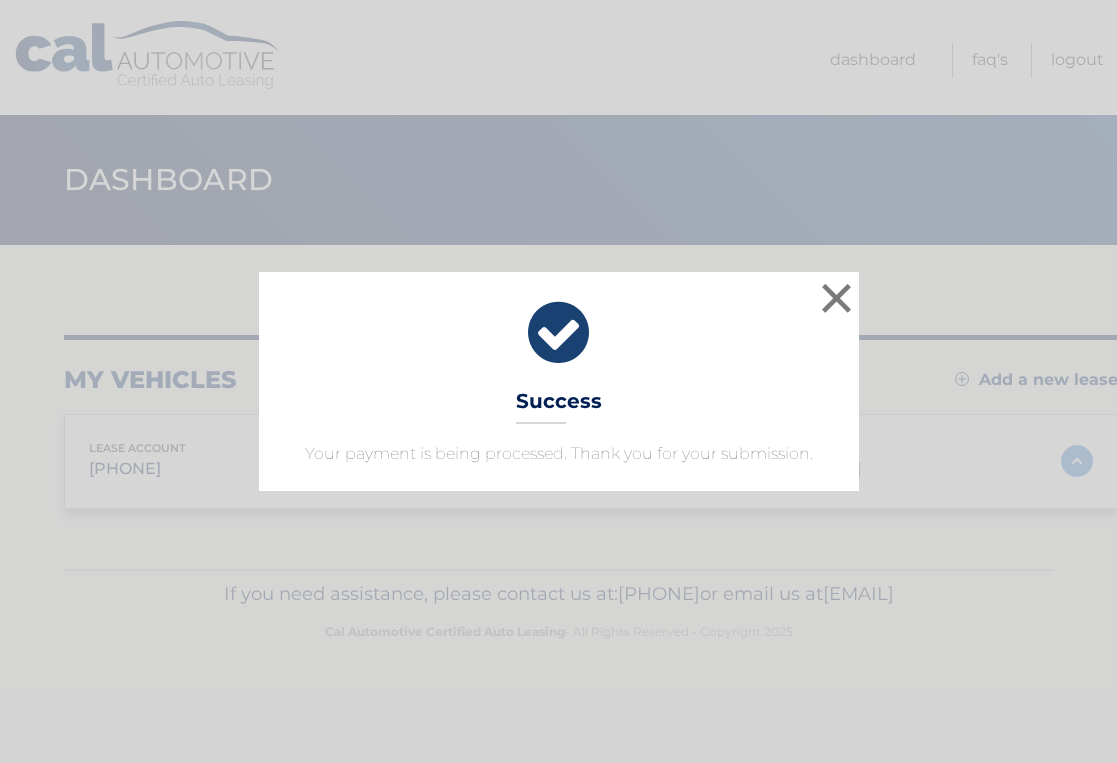 scroll, scrollTop: 0, scrollLeft: 0, axis: both 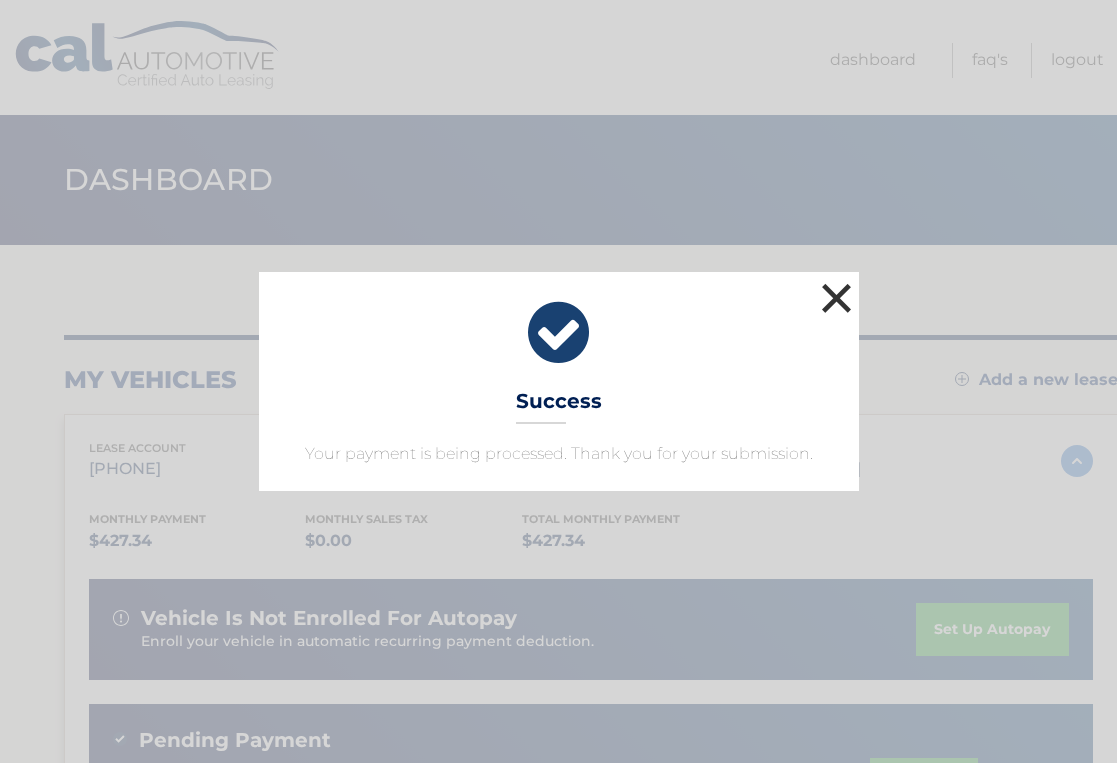 click on "×" at bounding box center (837, 298) 